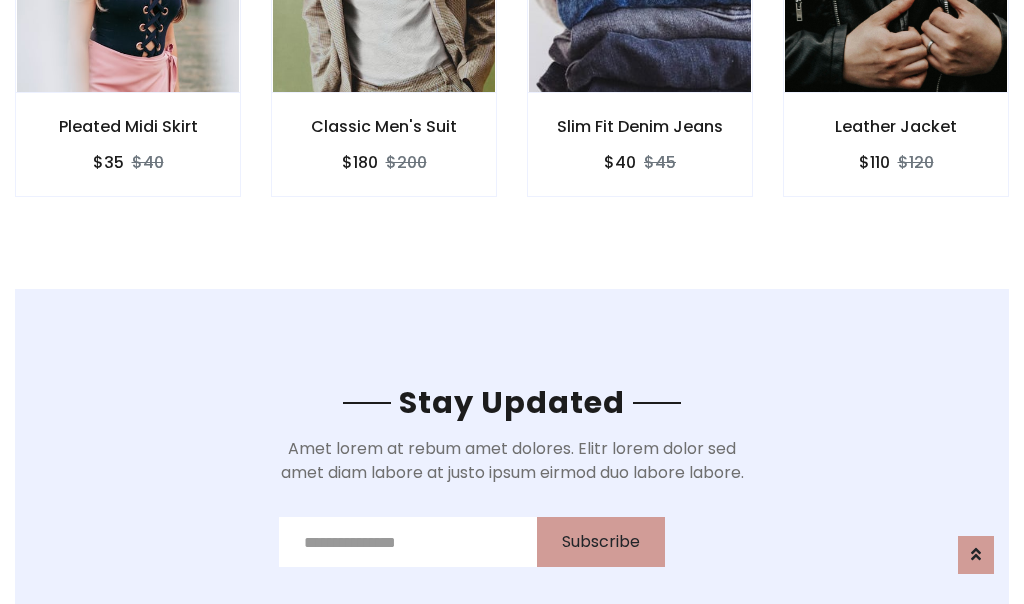 scroll, scrollTop: 3012, scrollLeft: 0, axis: vertical 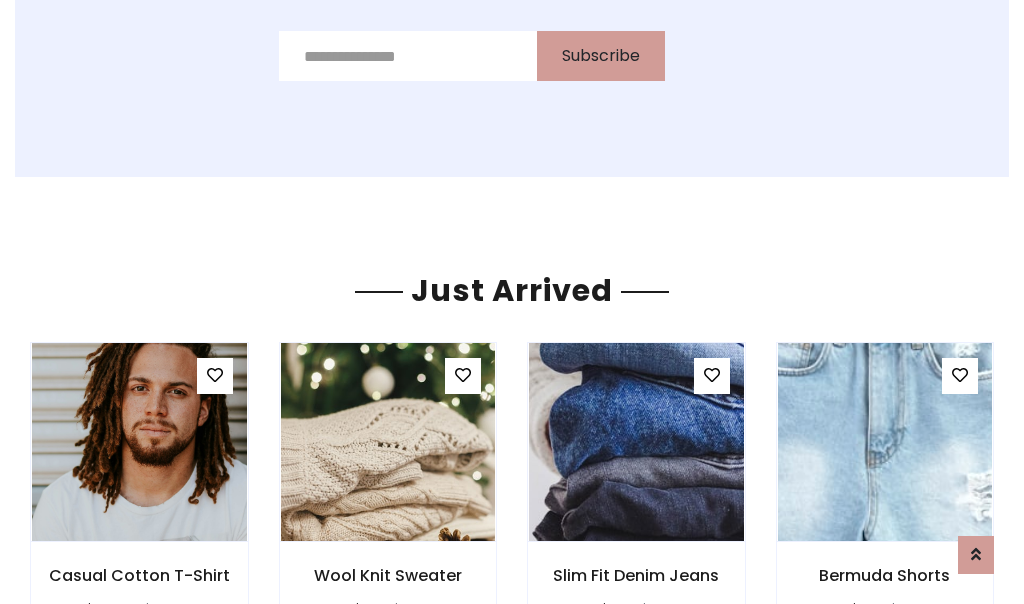 click on "Slim Fit Denim Jeans
$40
$45" at bounding box center (640, -428) 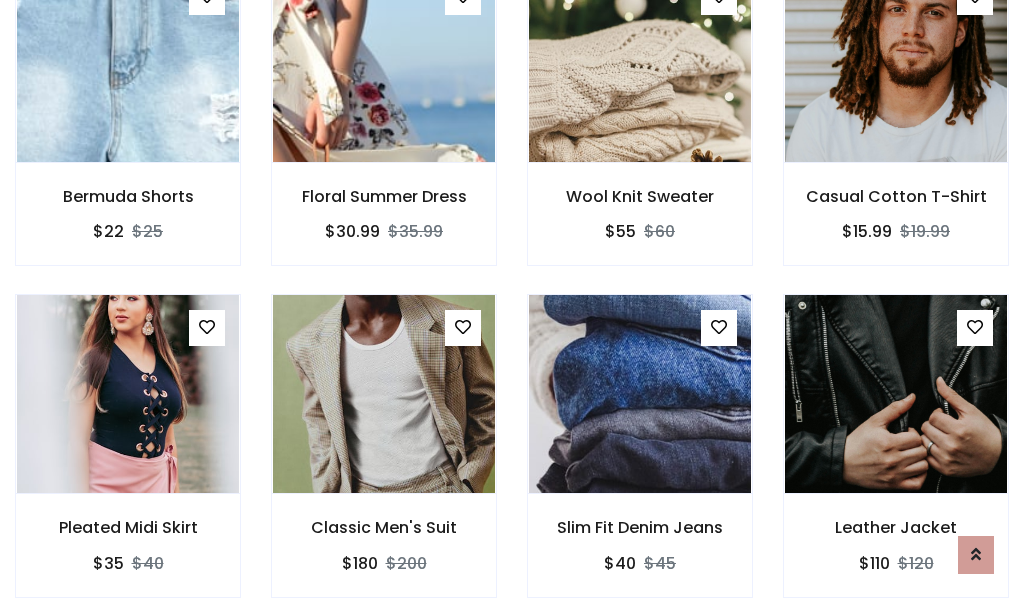 click on "Slim Fit Denim Jeans
$40
$45" at bounding box center (640, 459) 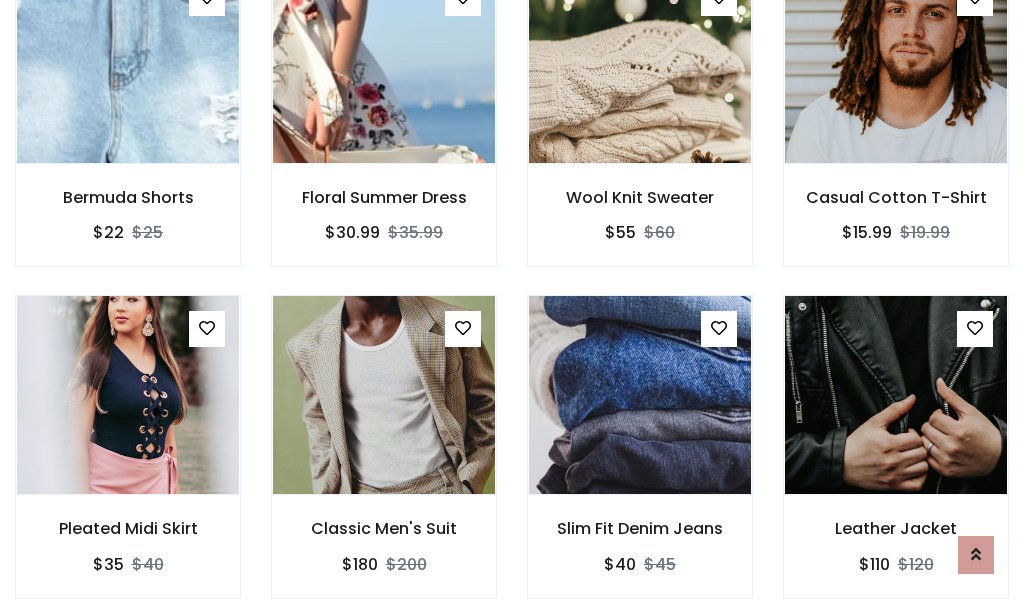 click on "Slim Fit Denim Jeans
$40
$45" at bounding box center (640, 460) 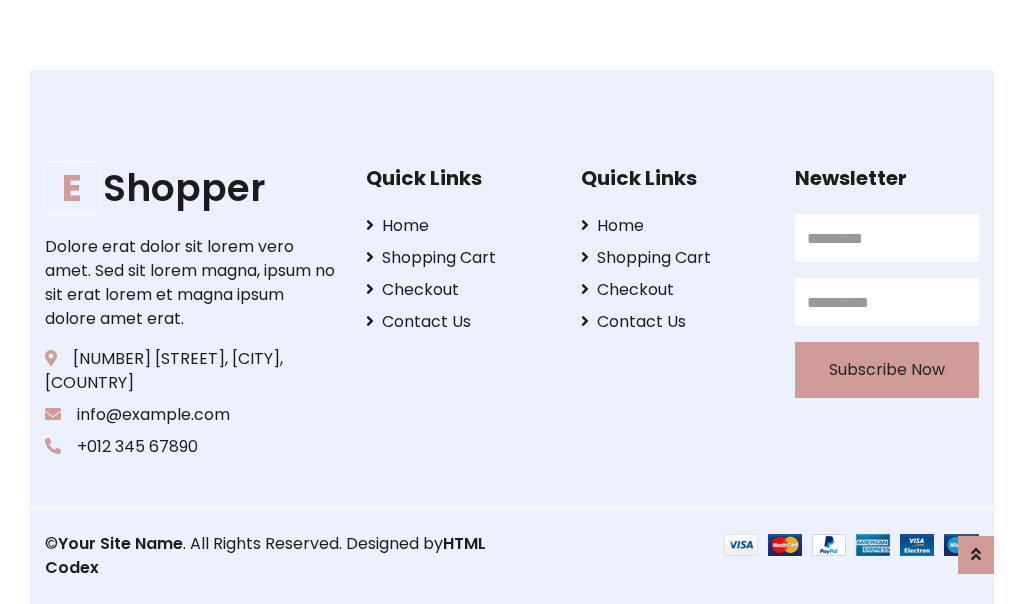 scroll, scrollTop: 3807, scrollLeft: 0, axis: vertical 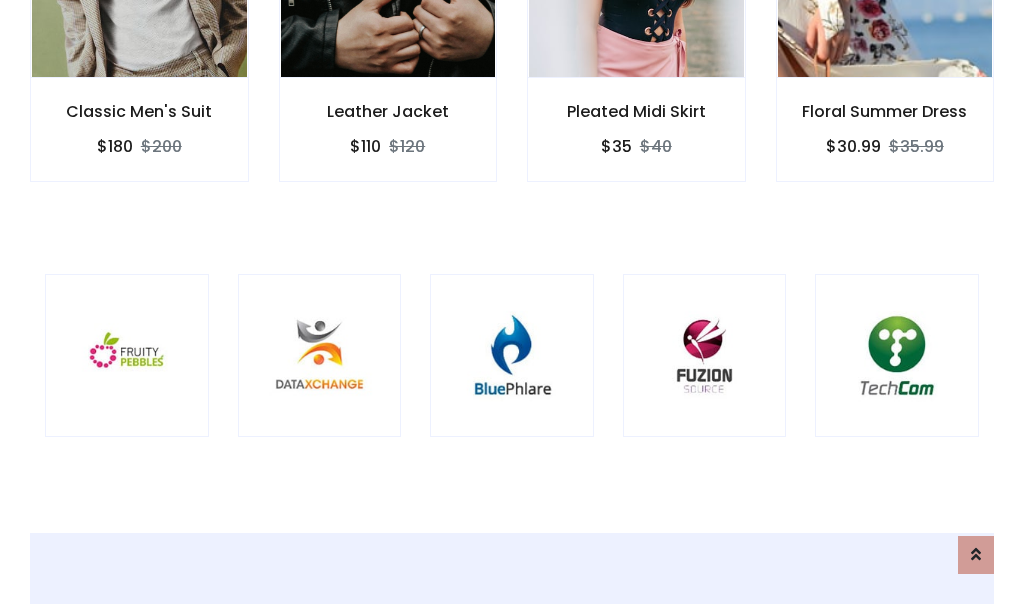 click at bounding box center [512, 356] 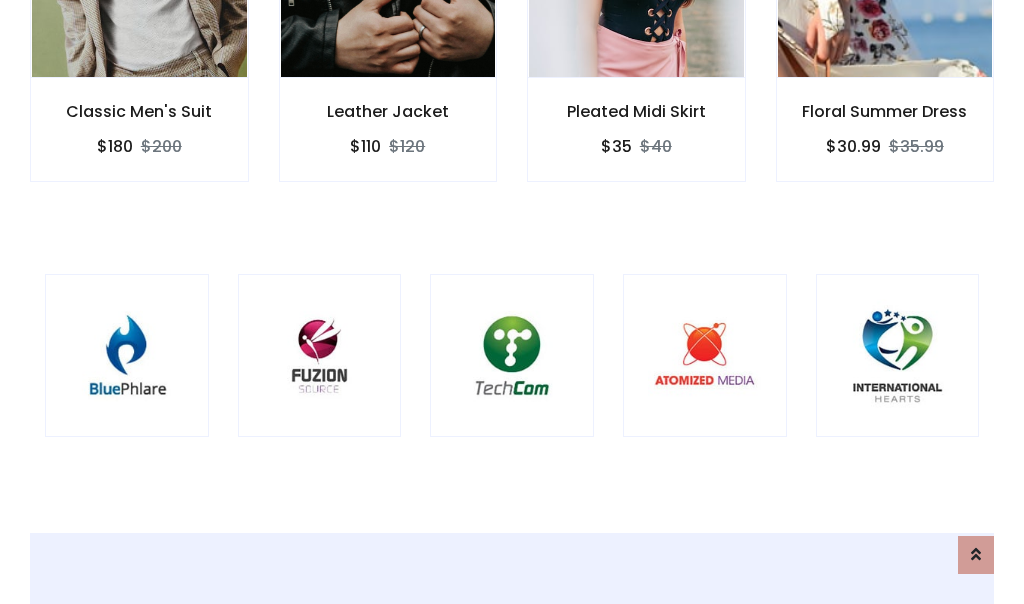 click at bounding box center [512, 356] 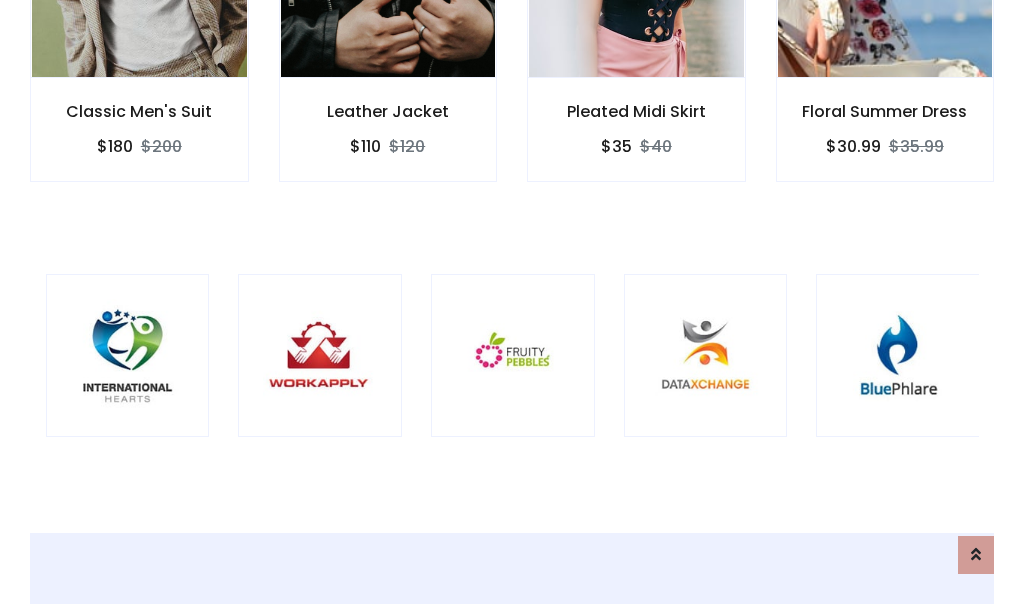 scroll, scrollTop: 0, scrollLeft: 0, axis: both 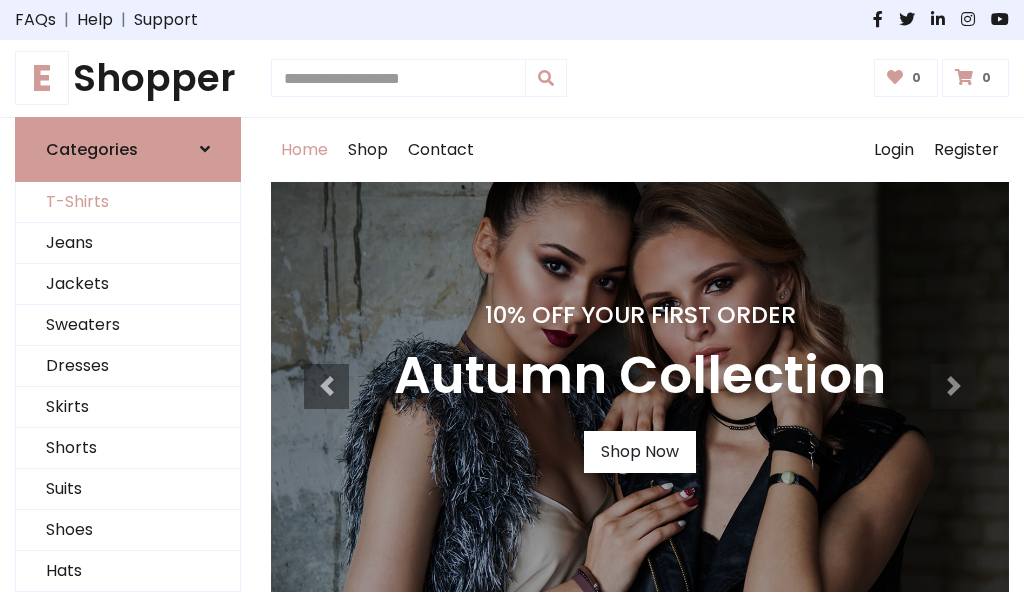 click on "T-Shirts" at bounding box center (128, 202) 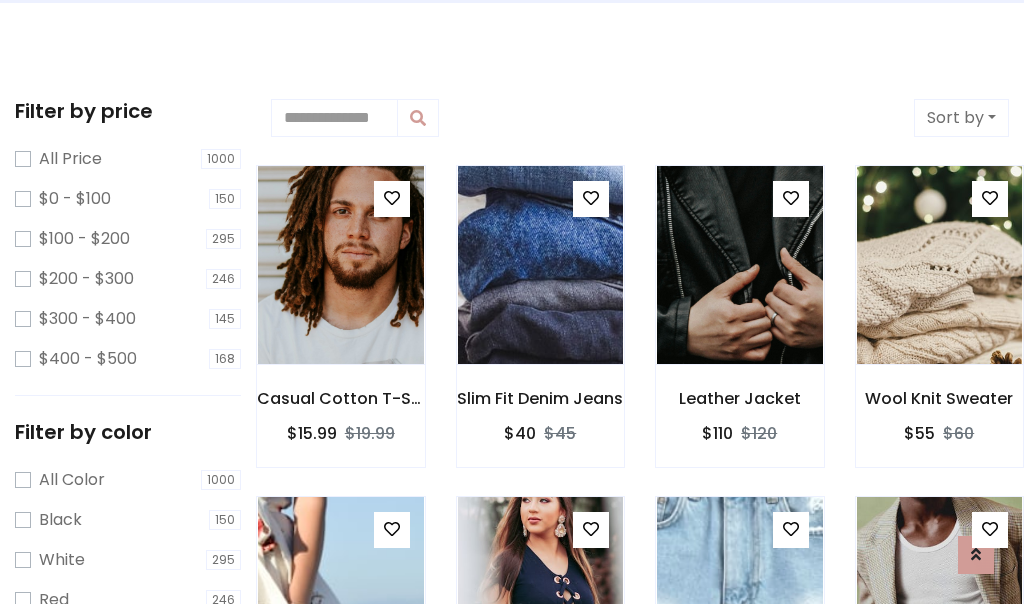 scroll, scrollTop: 0, scrollLeft: 0, axis: both 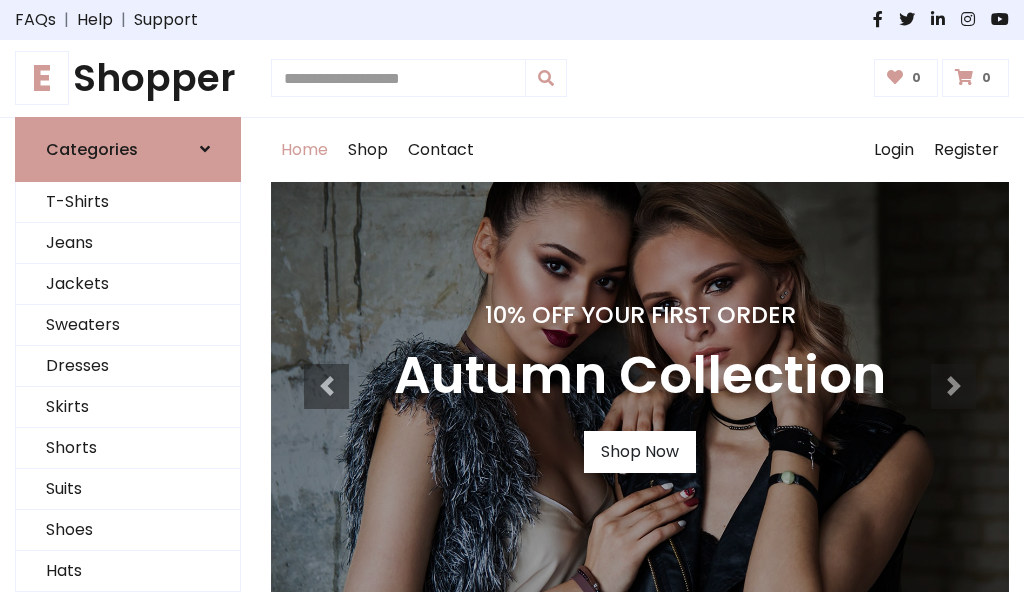 click on "E Shopper" at bounding box center [128, 78] 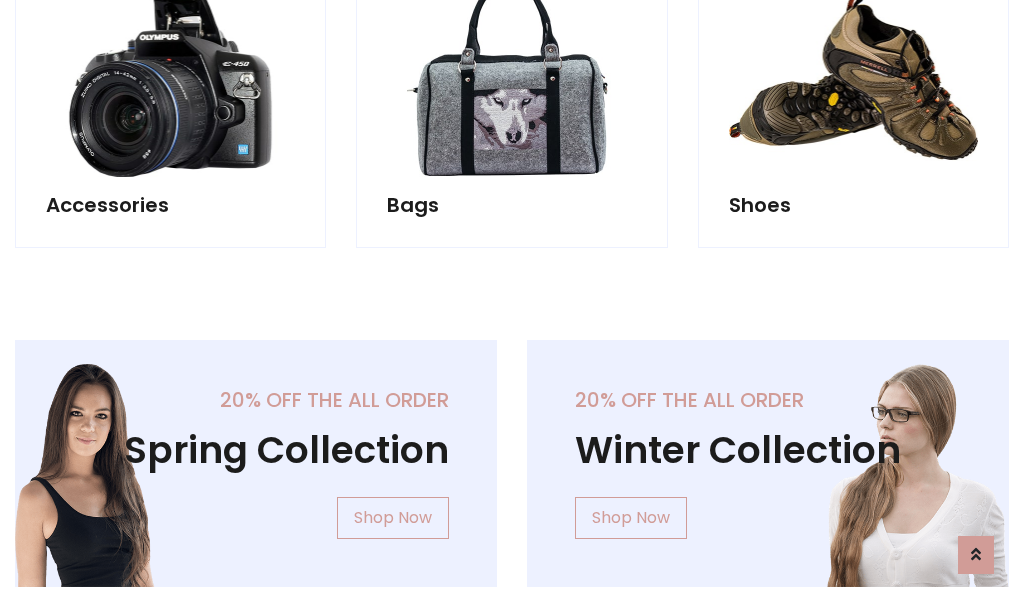 scroll, scrollTop: 1943, scrollLeft: 0, axis: vertical 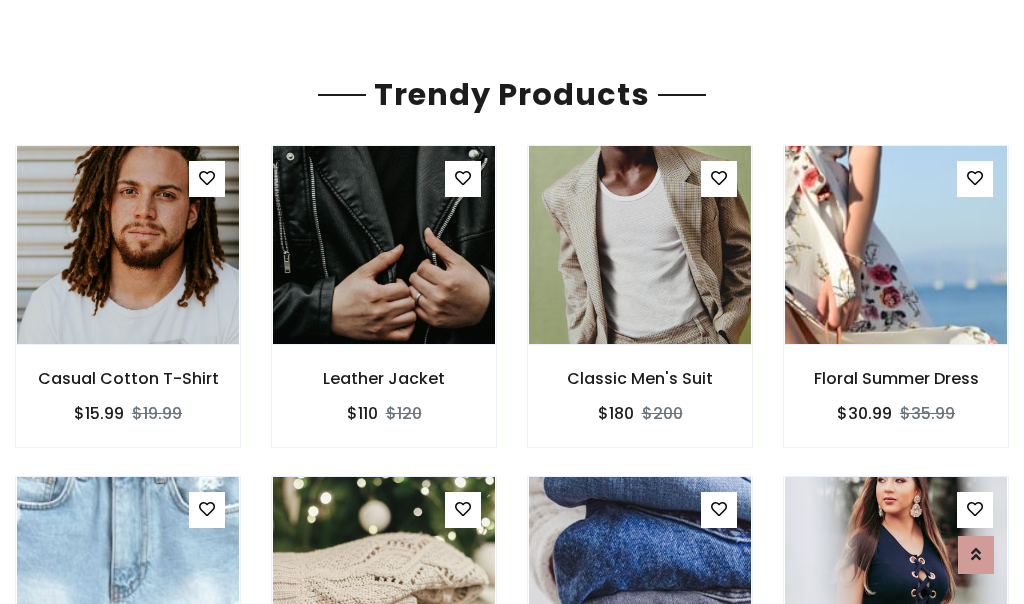 click on "Shop" at bounding box center [368, -1793] 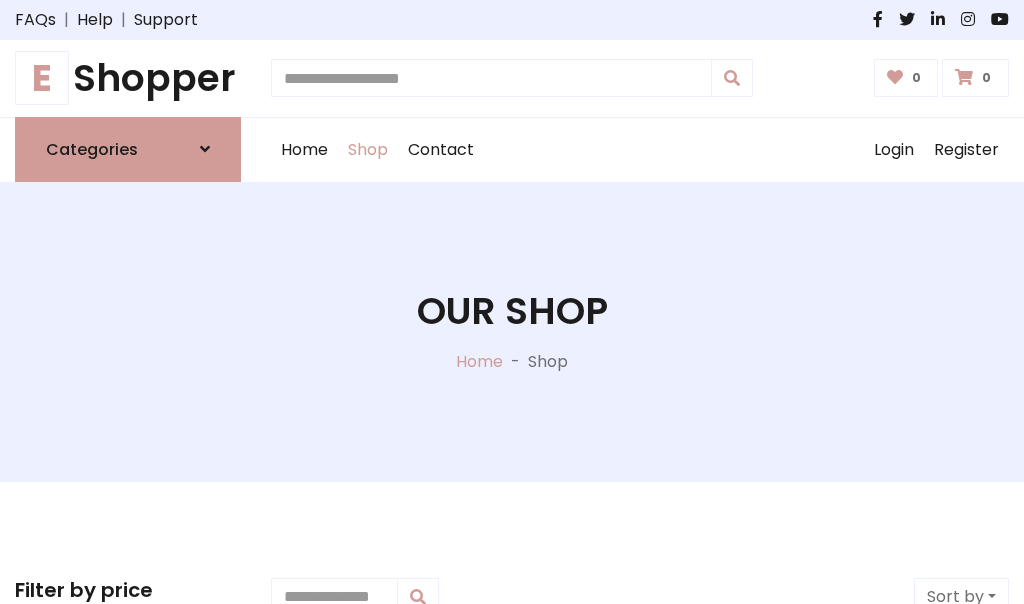 scroll, scrollTop: 0, scrollLeft: 0, axis: both 